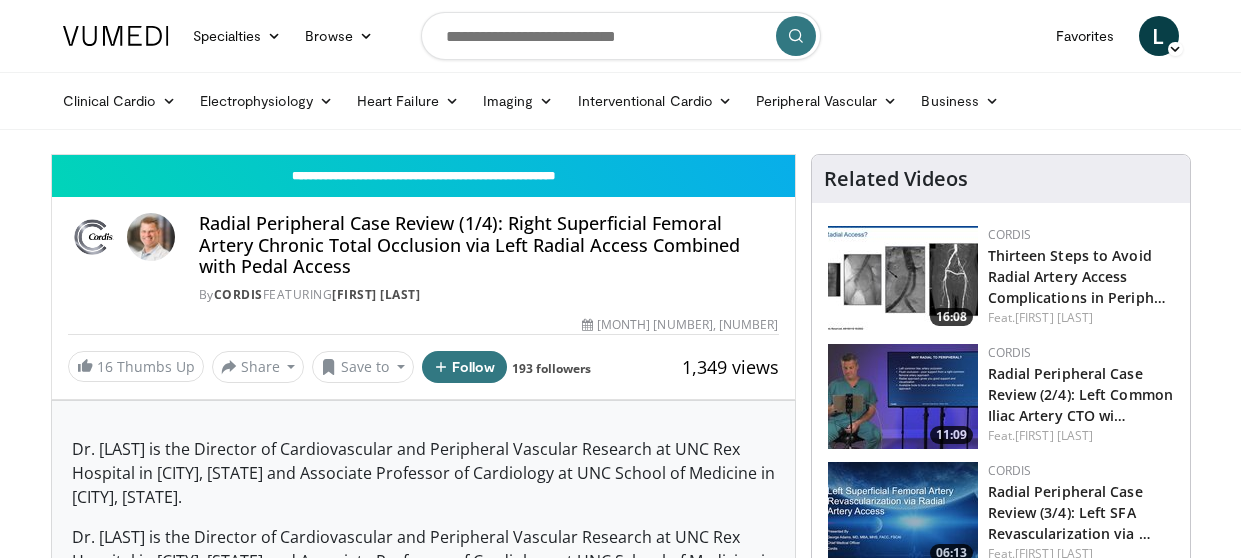 scroll, scrollTop: 0, scrollLeft: 0, axis: both 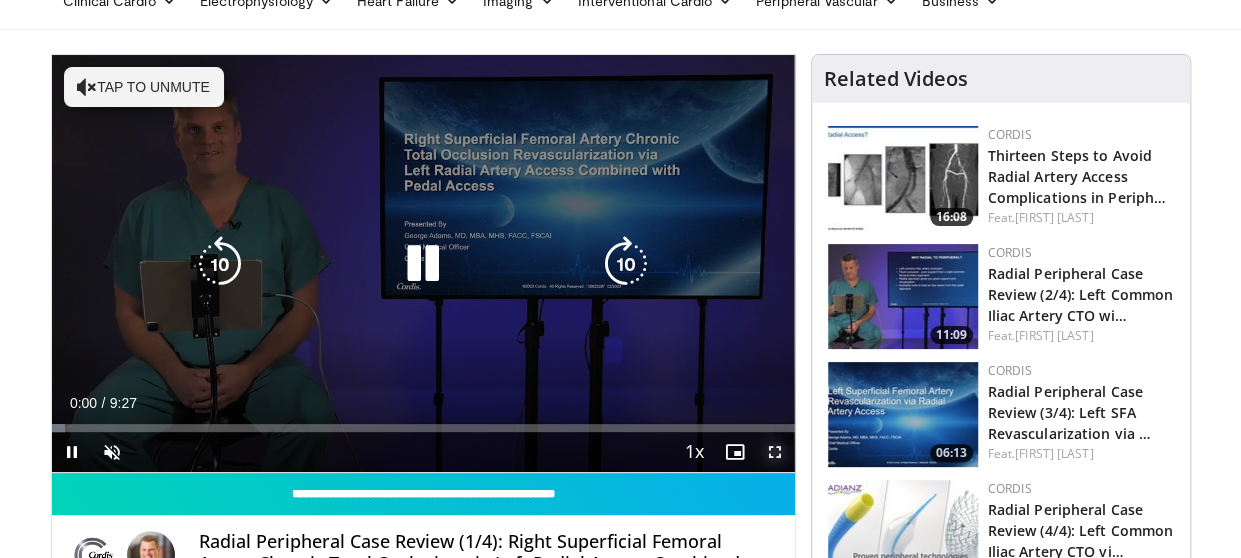 drag, startPoint x: 777, startPoint y: 451, endPoint x: 790, endPoint y: 562, distance: 111.75867 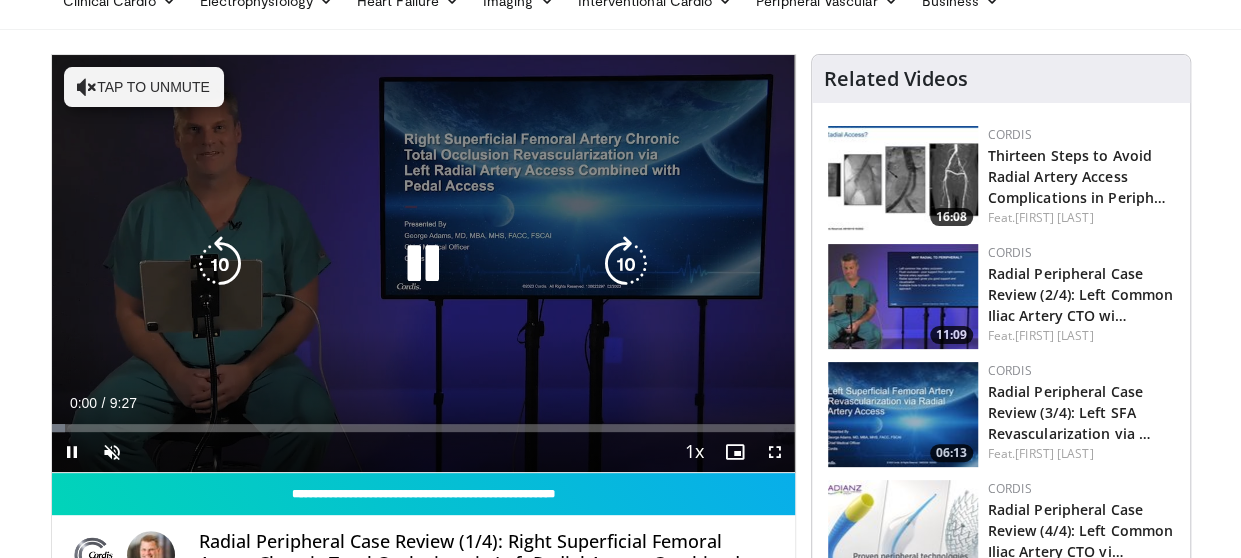 click on "10 seconds
Tap to unmute" at bounding box center [423, 263] 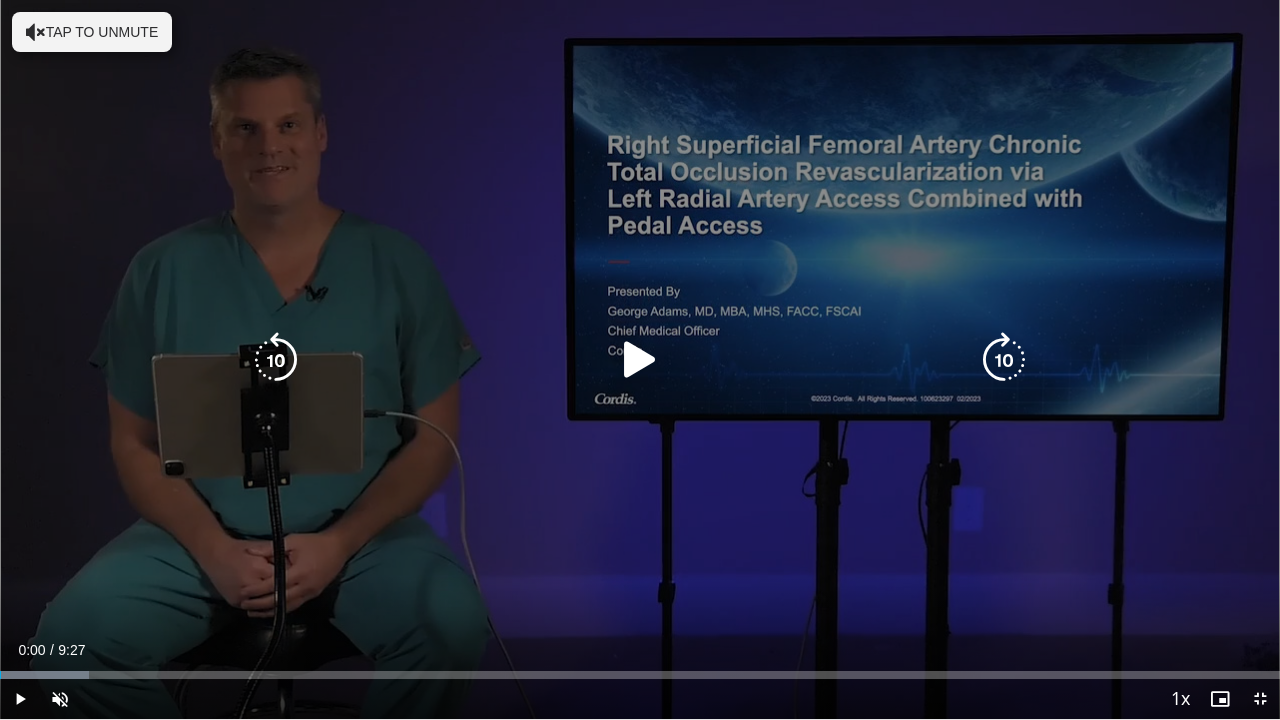 drag, startPoint x: 24, startPoint y: 676, endPoint x: 151, endPoint y: 620, distance: 138.79842 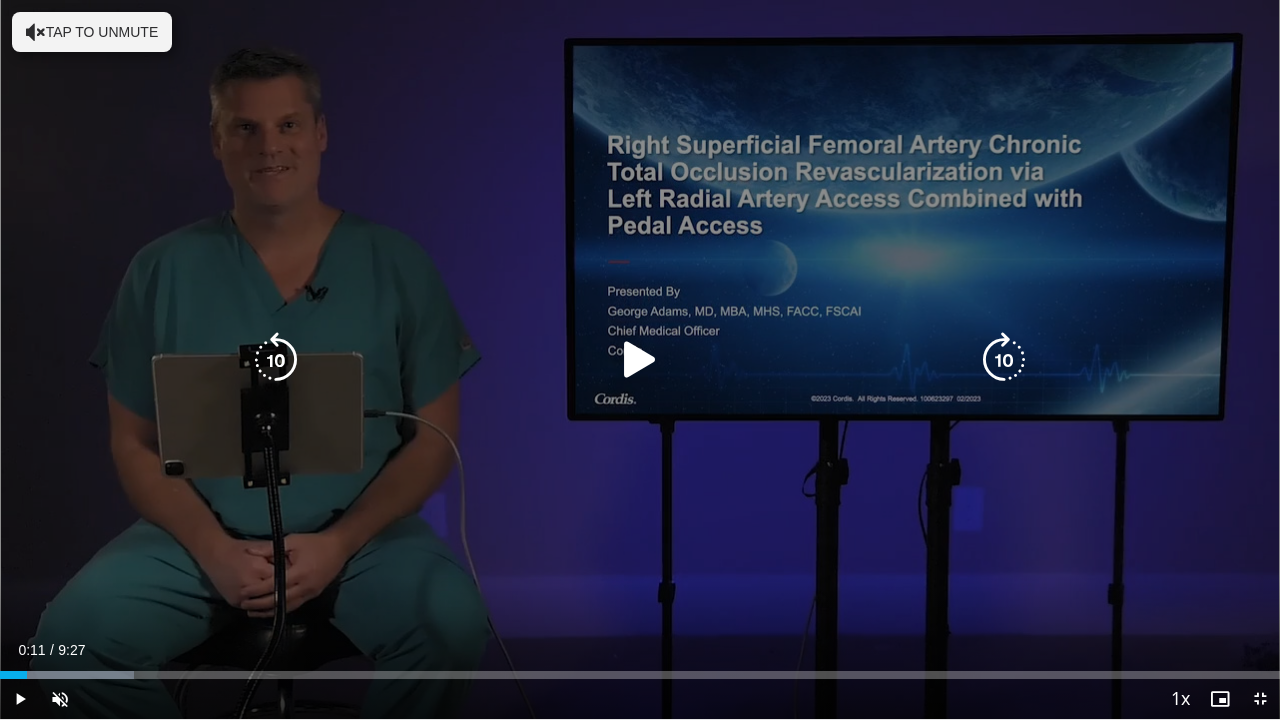 click at bounding box center [640, 360] 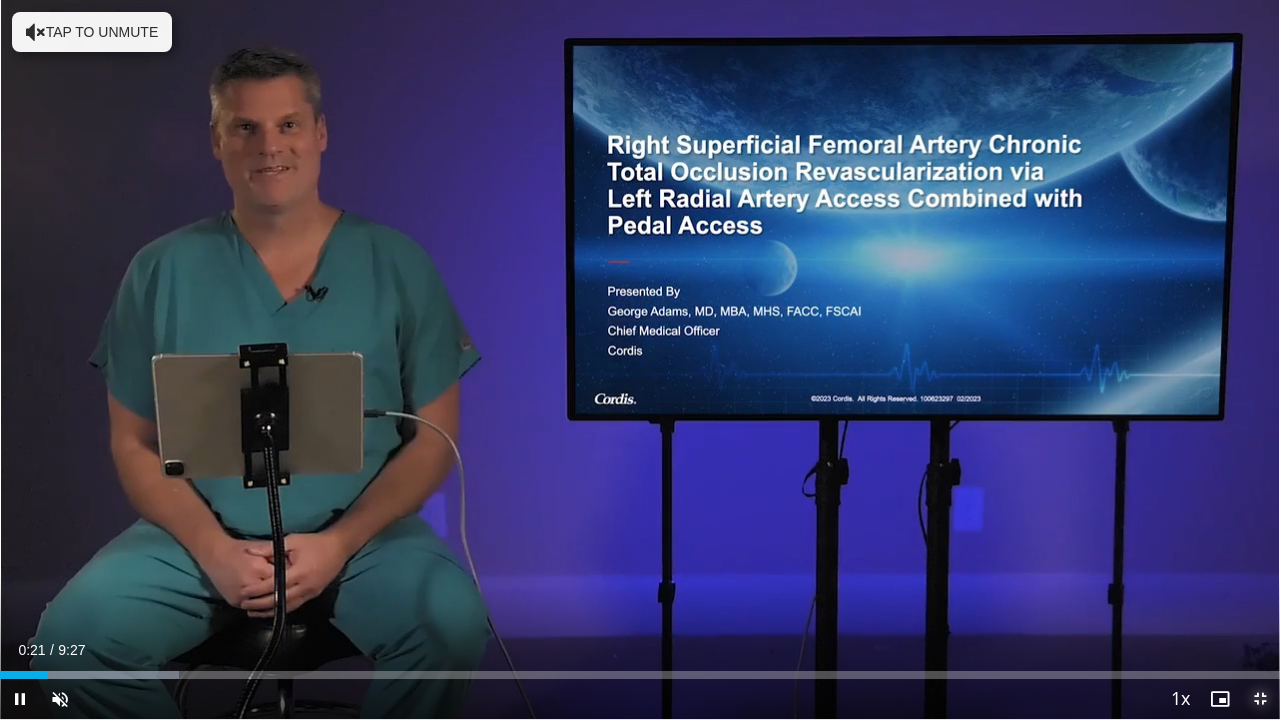 drag, startPoint x: 1271, startPoint y: 694, endPoint x: 1113, endPoint y: 499, distance: 250.97609 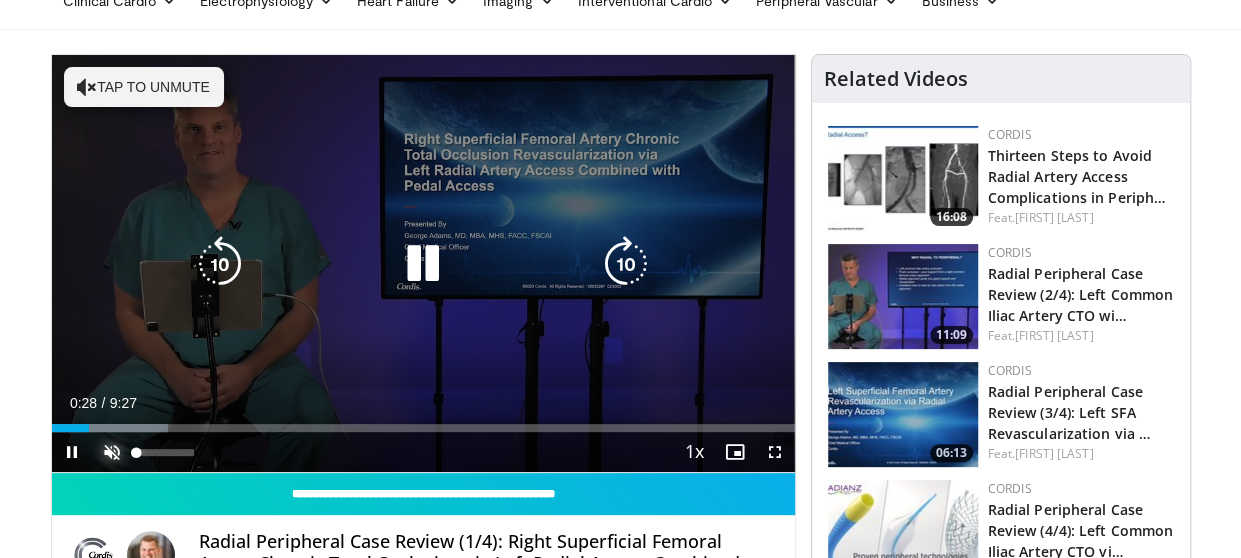 click at bounding box center [112, 452] 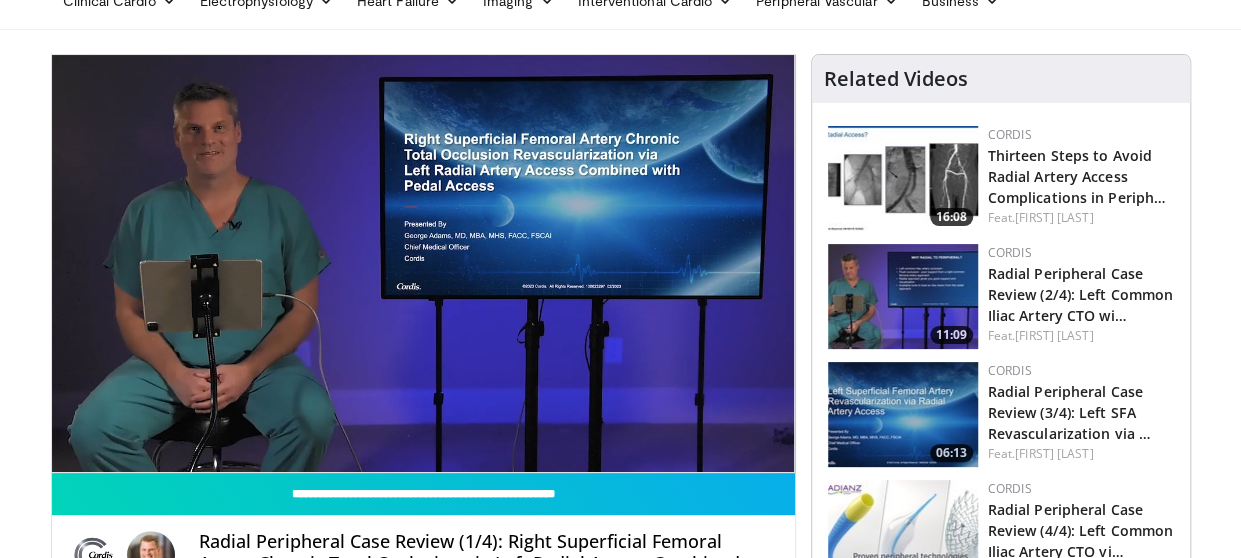 click at bounding box center (903, 178) 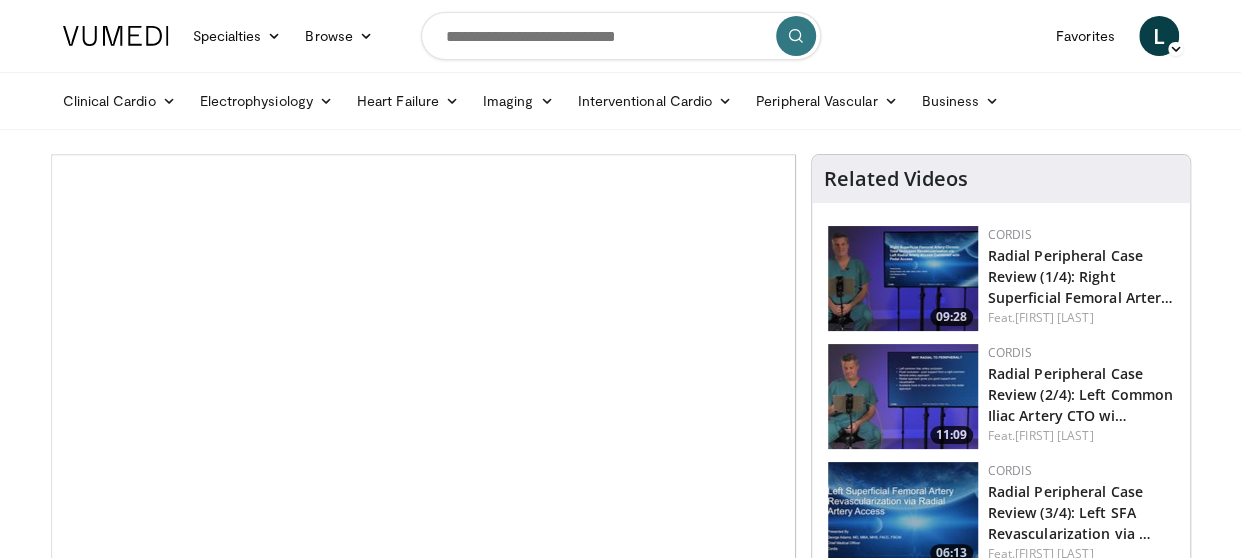 scroll, scrollTop: 718, scrollLeft: 0, axis: vertical 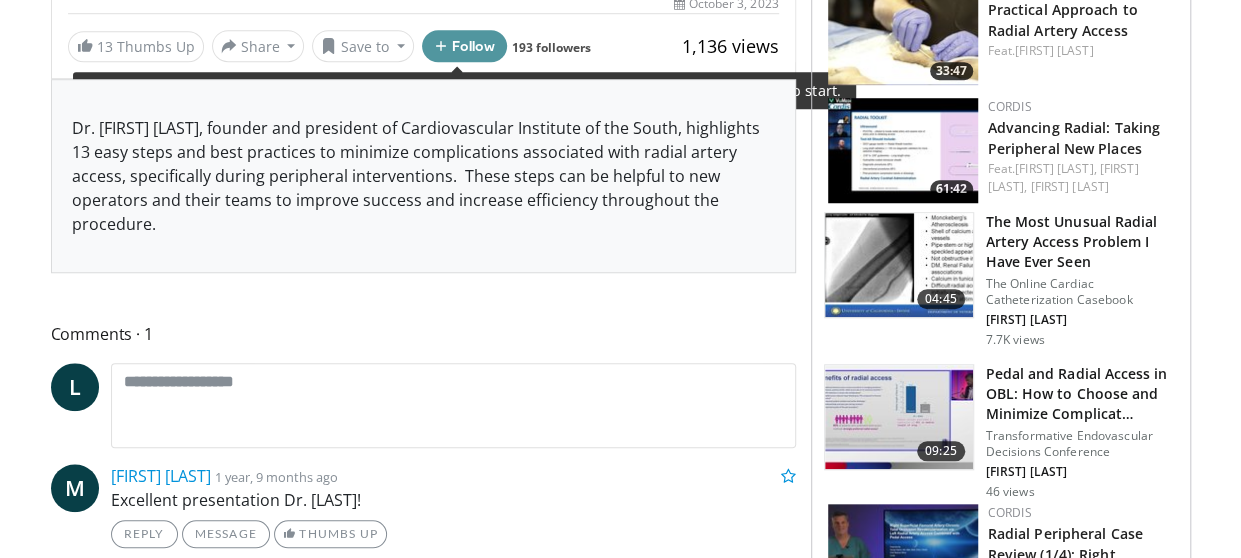 click on "Follow" at bounding box center [465, 46] 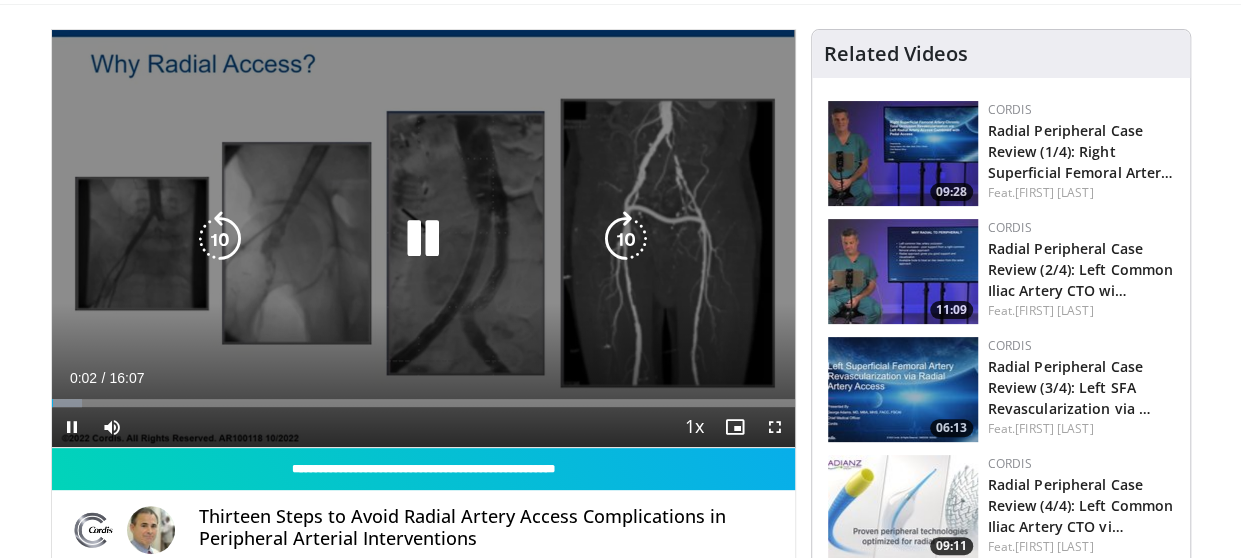 scroll, scrollTop: 118, scrollLeft: 0, axis: vertical 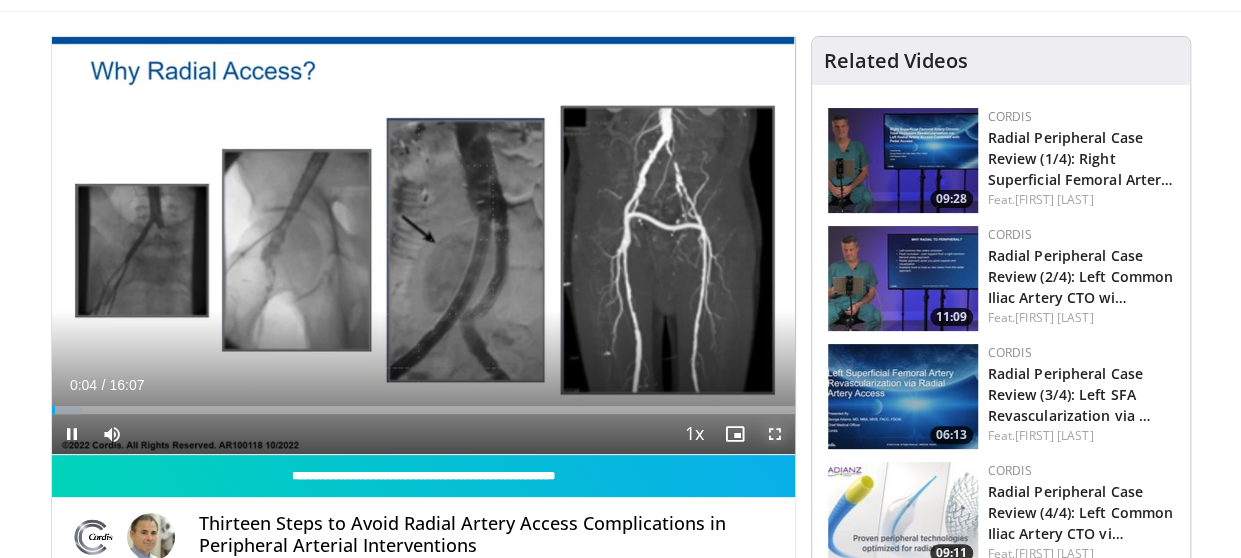 click at bounding box center (775, 434) 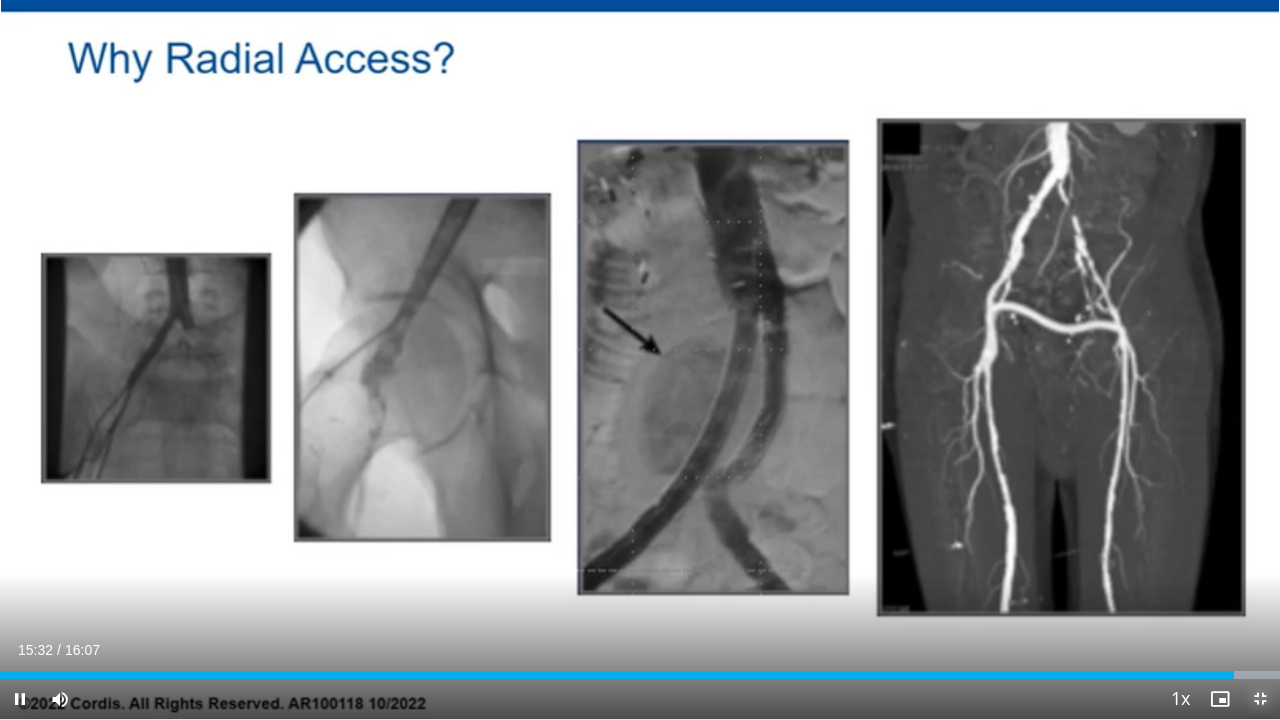click at bounding box center (1260, 699) 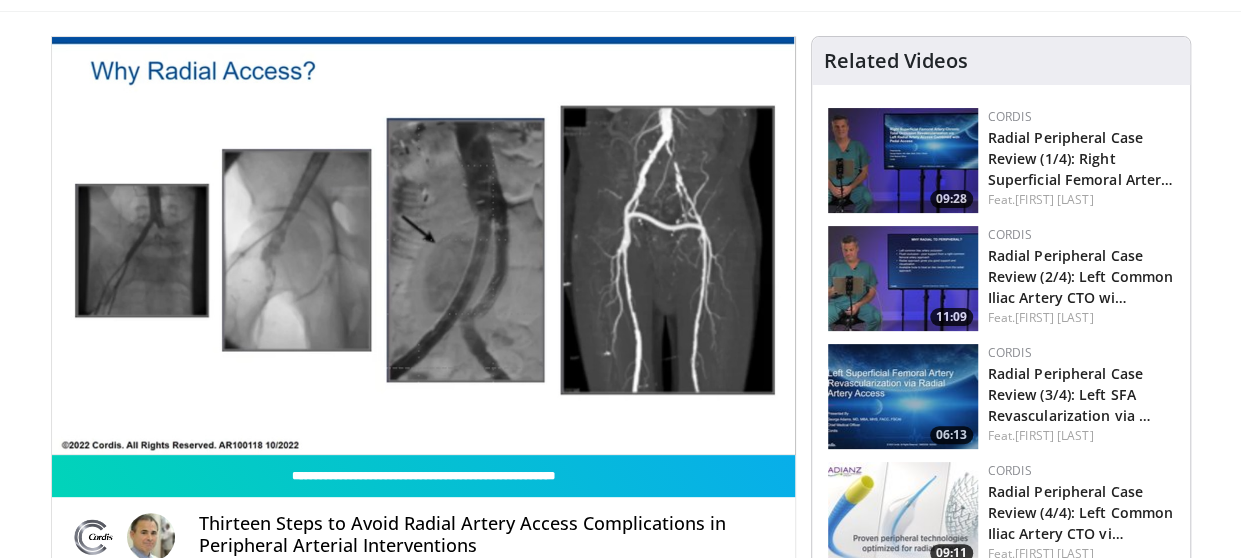 click at bounding box center (903, 514) 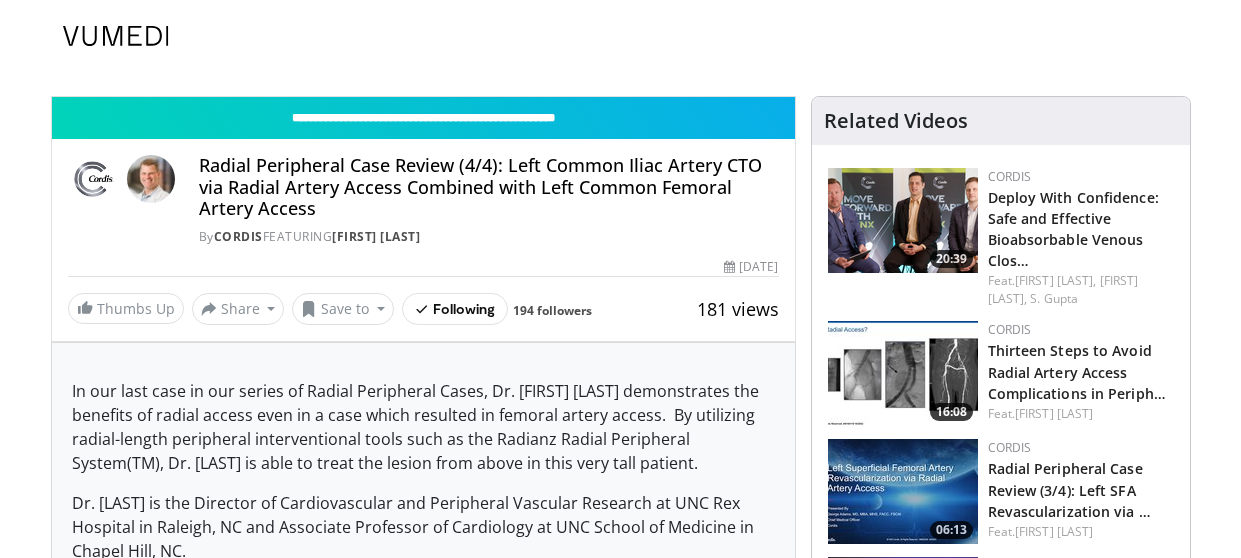 scroll, scrollTop: 0, scrollLeft: 0, axis: both 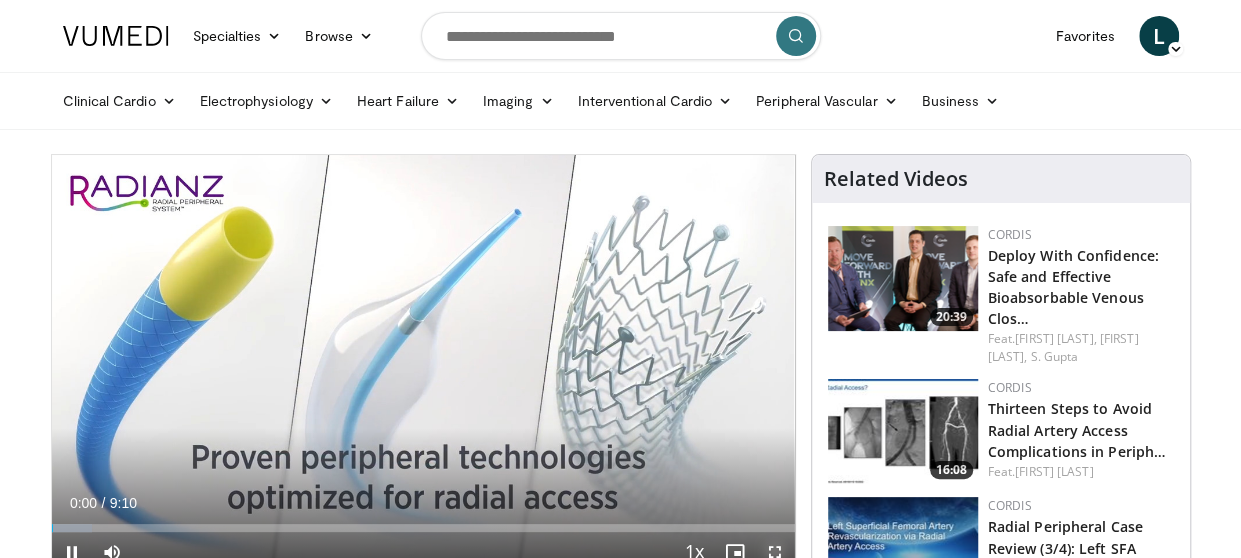 click at bounding box center [775, 552] 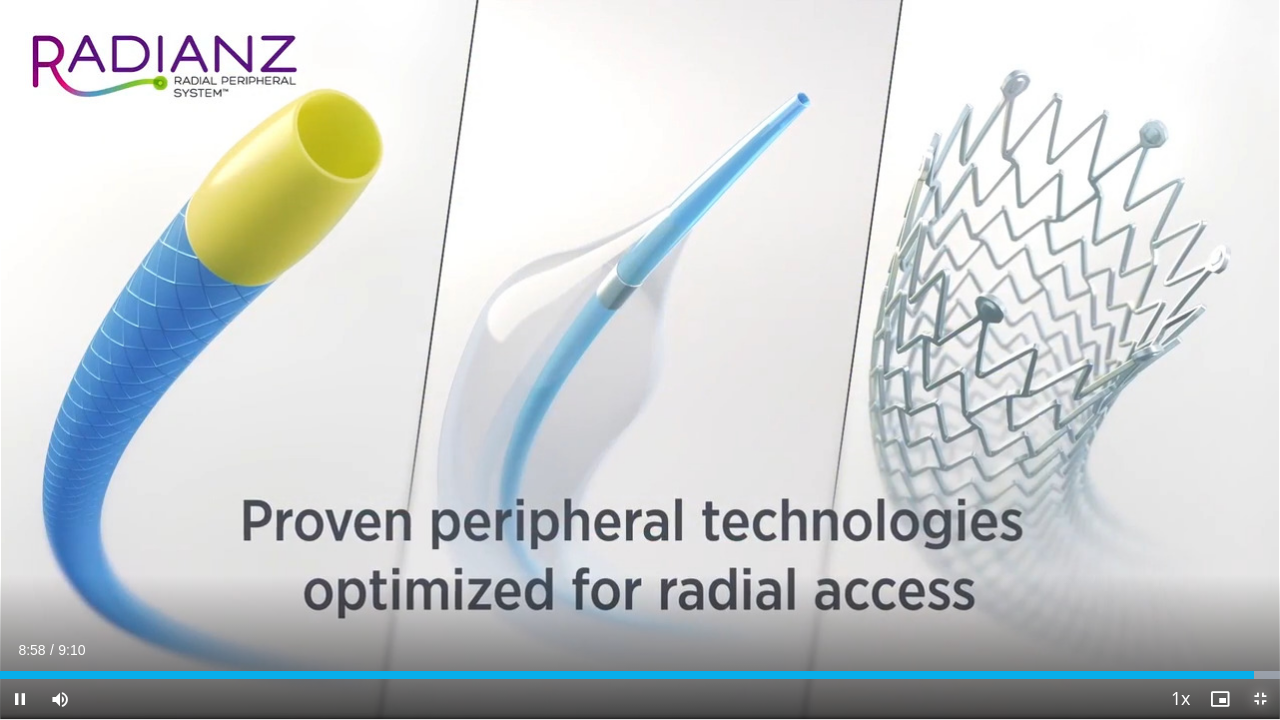 drag, startPoint x: 1263, startPoint y: 694, endPoint x: 1142, endPoint y: 26, distance: 678.87036 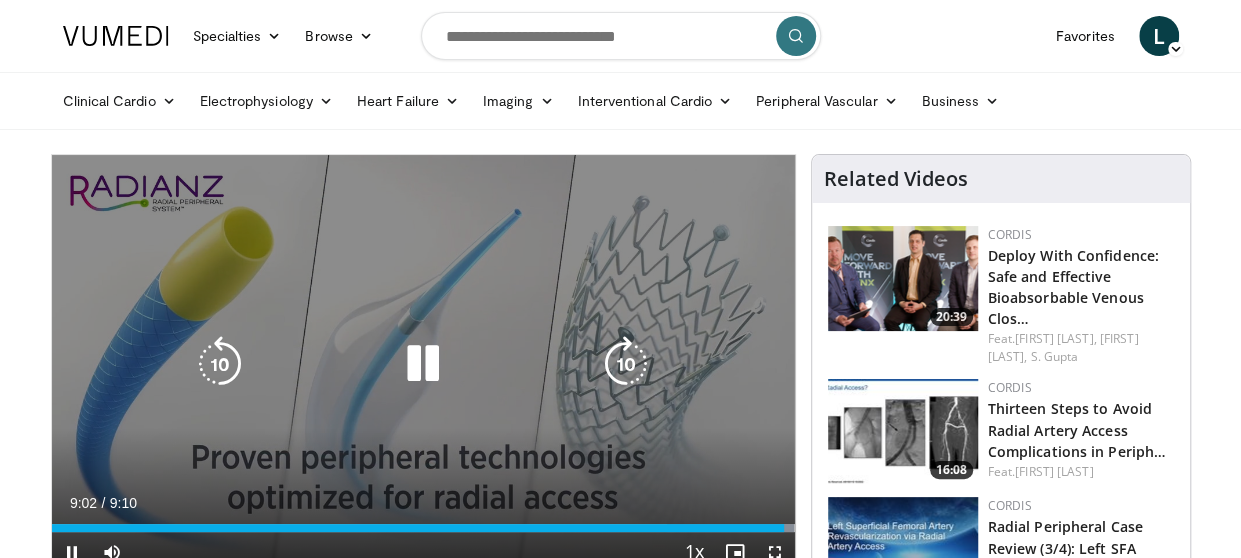 click at bounding box center [423, 364] 